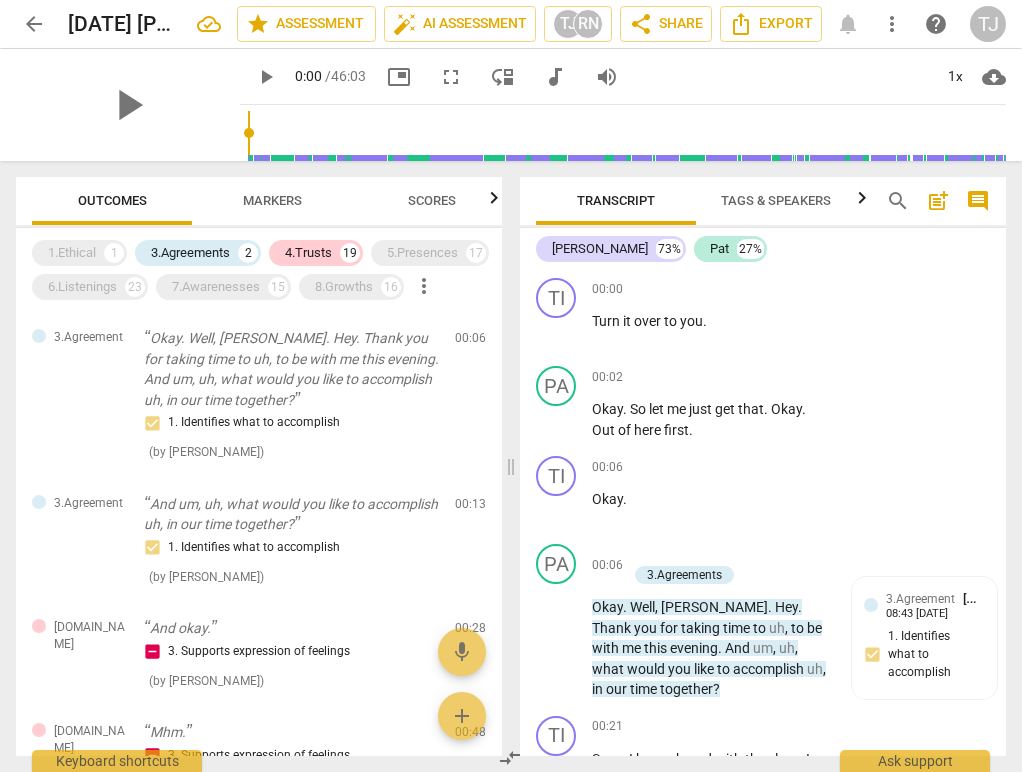 scroll, scrollTop: 0, scrollLeft: 0, axis: both 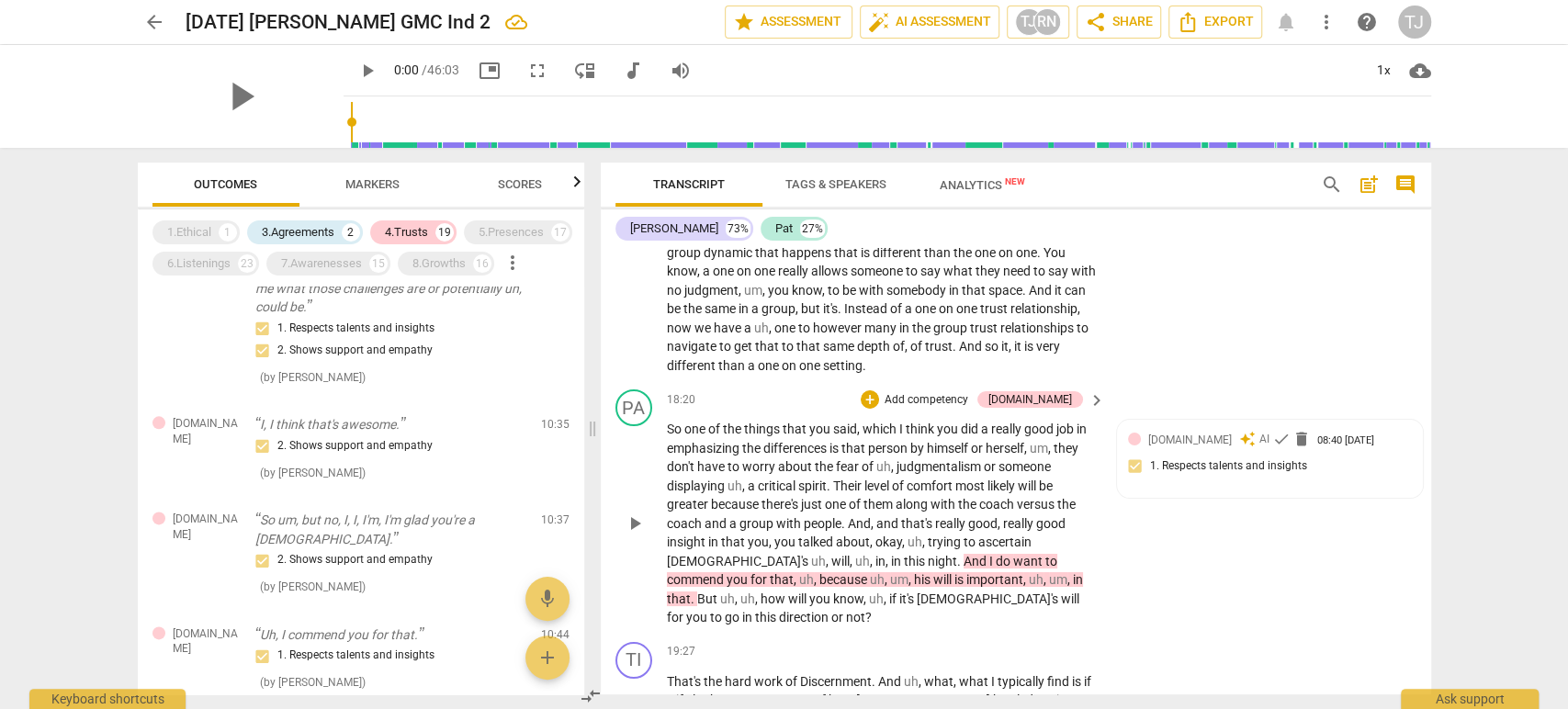click on "PA play_arrow pause 18:20 + Add competency [DOMAIN_NAME] keyboard_arrow_right So   one   of   the   things   that   you   said ,   which   I   think   you   did   a   really   good   job   in   emphasizing   the   differences   is   that   person   by   himself   or   herself ,   um ,   they   don't   have   to   worry   about   the   fear   of   uh ,   judgmentalism   or   someone   displaying   uh ,   a   critical   spirit .   Their   level   of   comfort   most   likely   will   be   greater   because   there's   just   one   of   them   along   with   the   coach   versus   the   coach   and   a   group   with   people .   And ,   and   that's   really   good ,   really   good   insight   in   that   you ,   you   talked   about ,   okay ,   uh ,   trying   to   ascertain   God's   uh ,   will ,   uh ,   in ,   in   this   night .   And   I   do   want   to   commend   you   for   that ,   uh ,   because   uh ,   um ,   his   will   is   important ,   uh ,   um ,   in   that .   But   uh ,   uh ,   how   will" at bounding box center [1016, 508] 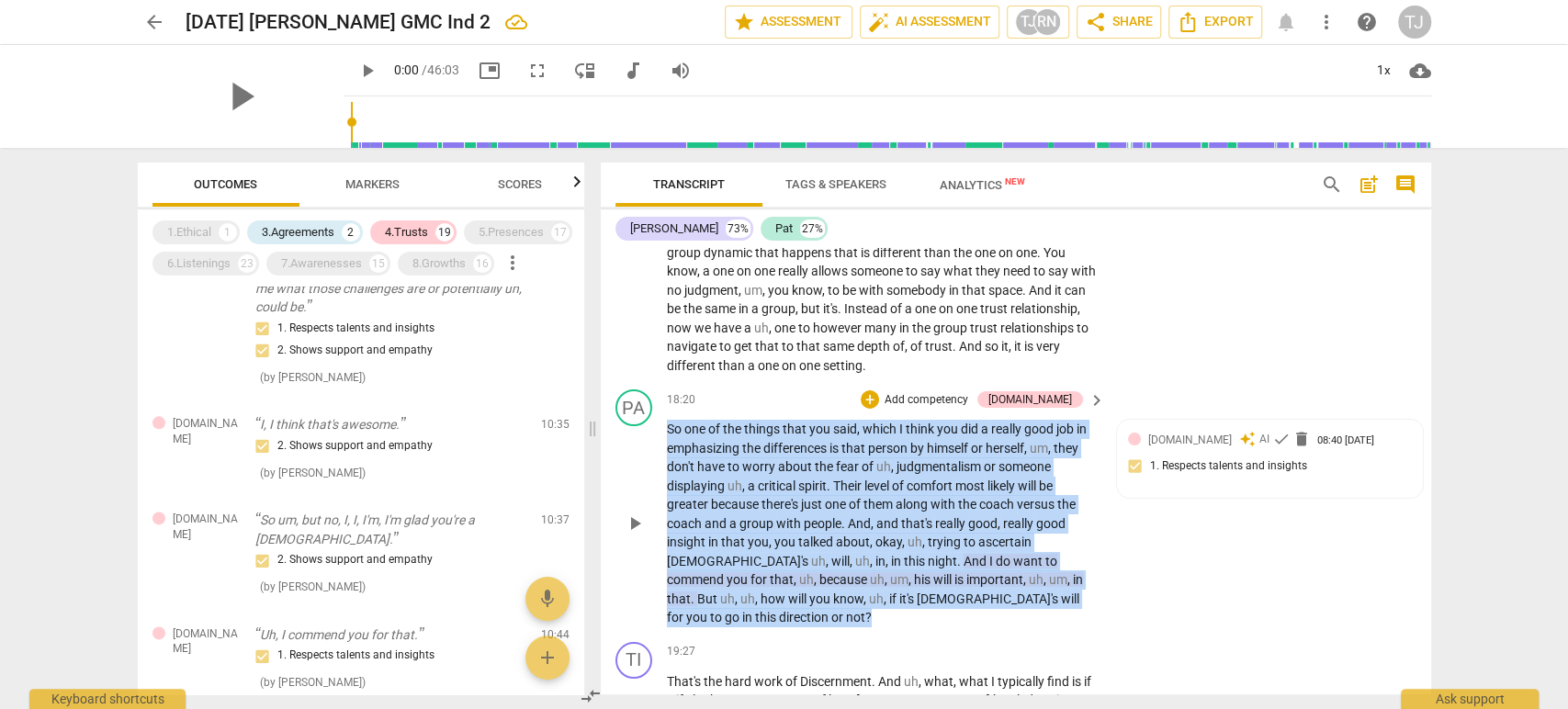drag, startPoint x: 666, startPoint y: 310, endPoint x: 1084, endPoint y: 482, distance: 452.00442 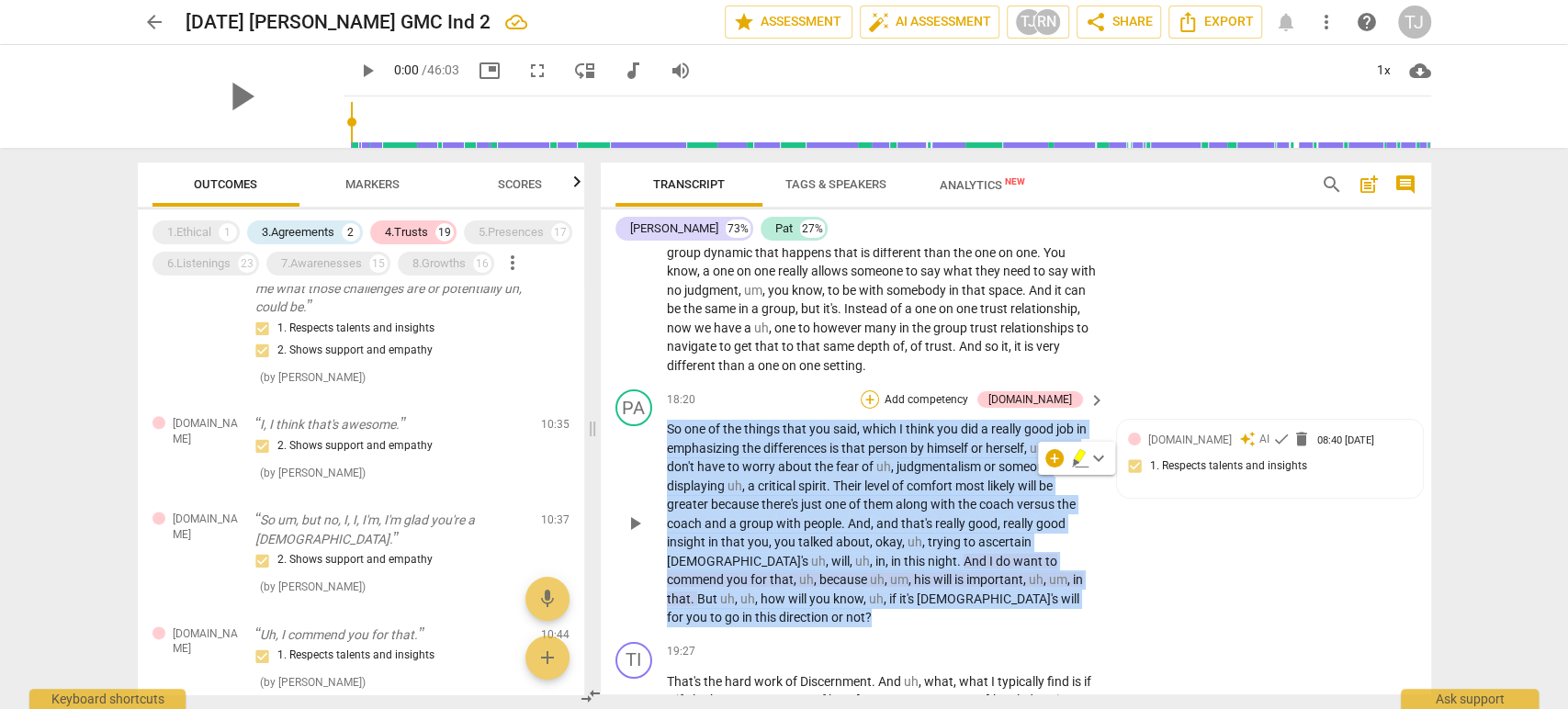 click on "+" at bounding box center (870, 400) 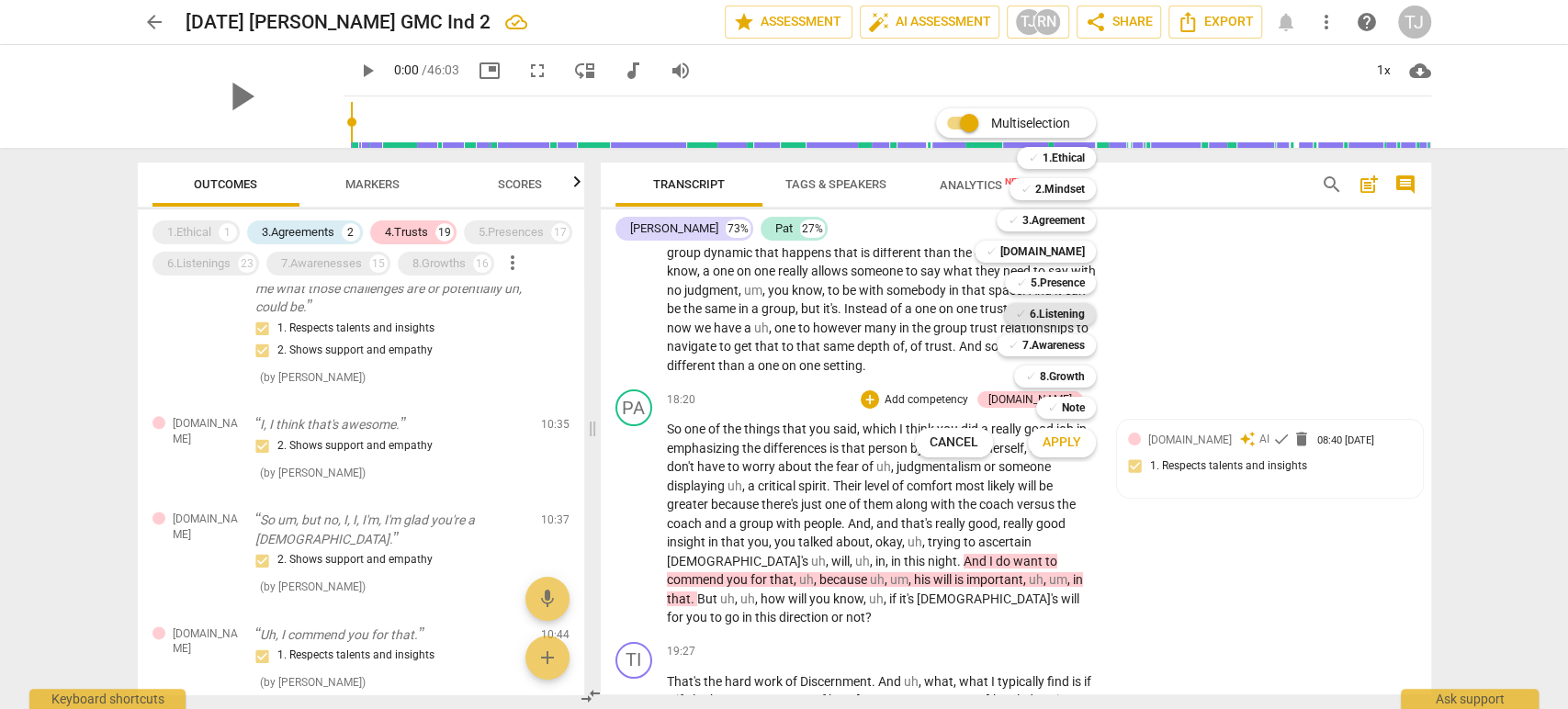 click on "6.Listening" at bounding box center (1057, 314) 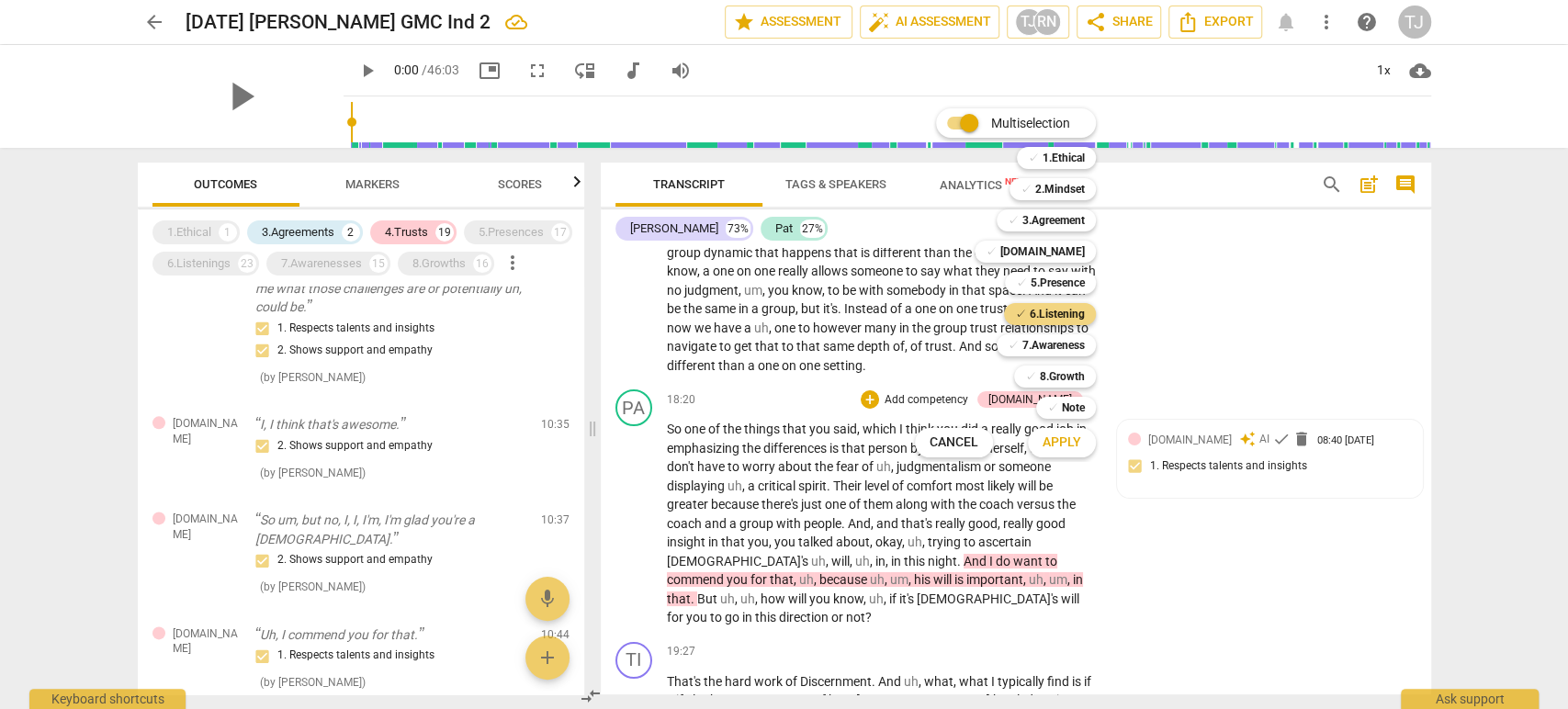 click on "Apply" at bounding box center (1062, 443) 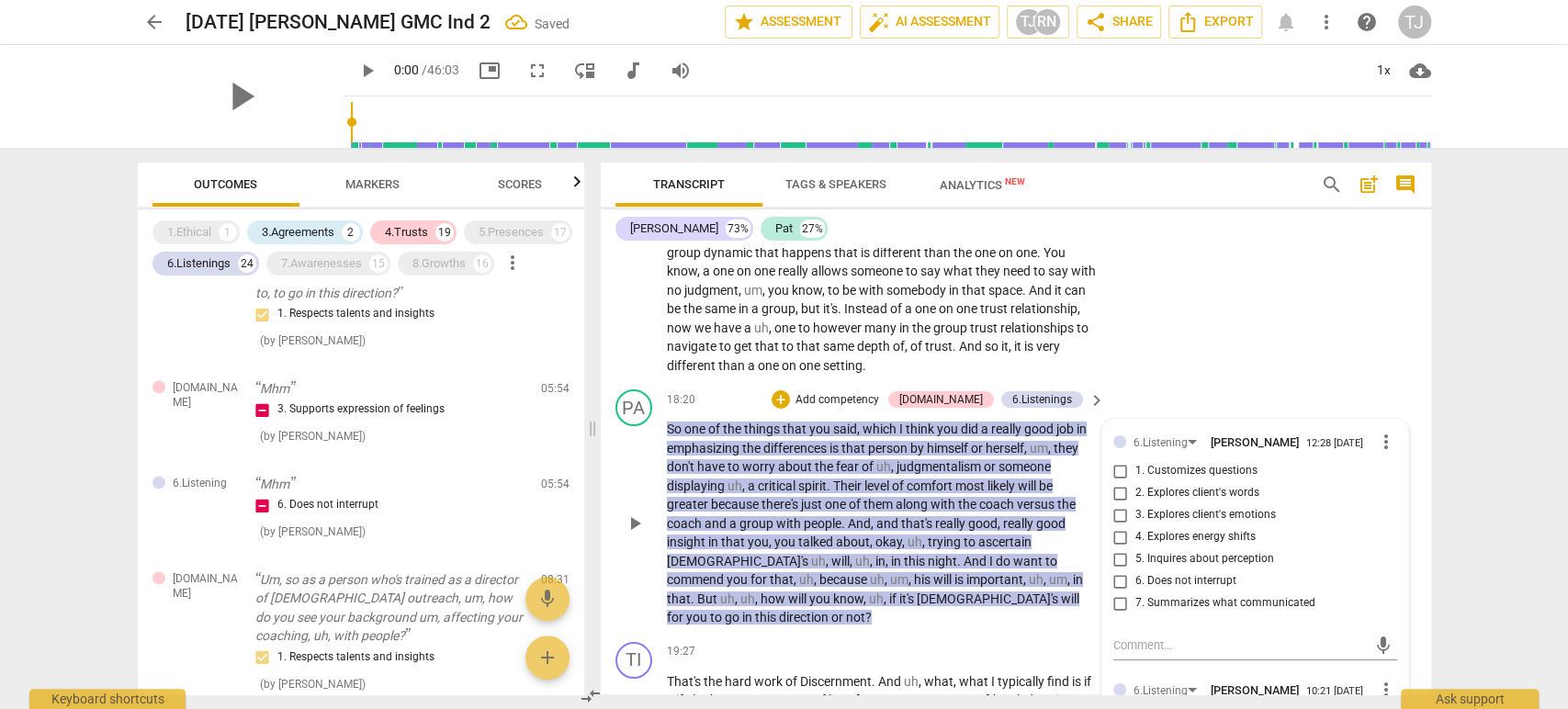 scroll, scrollTop: 4828, scrollLeft: 0, axis: vertical 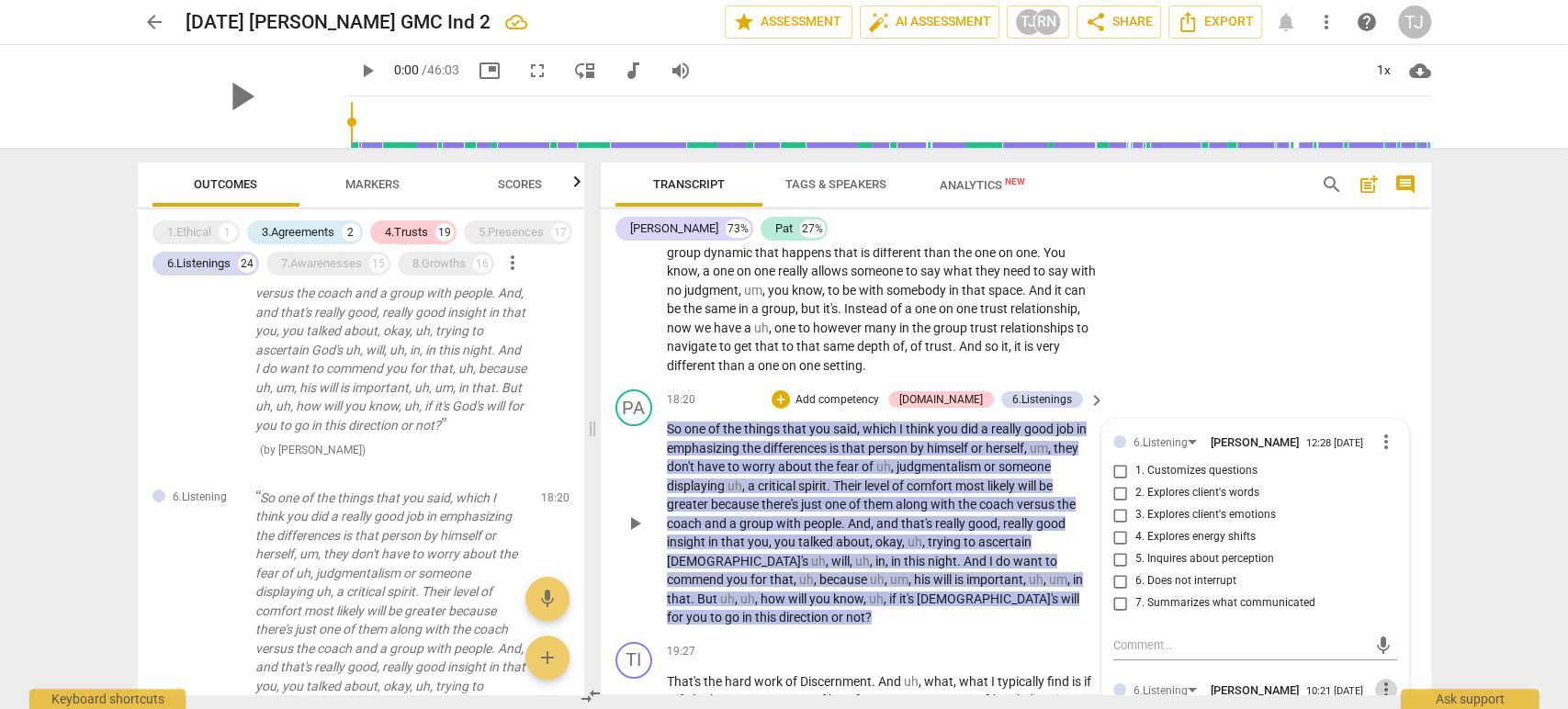 click on "more_vert" at bounding box center [1386, 690] 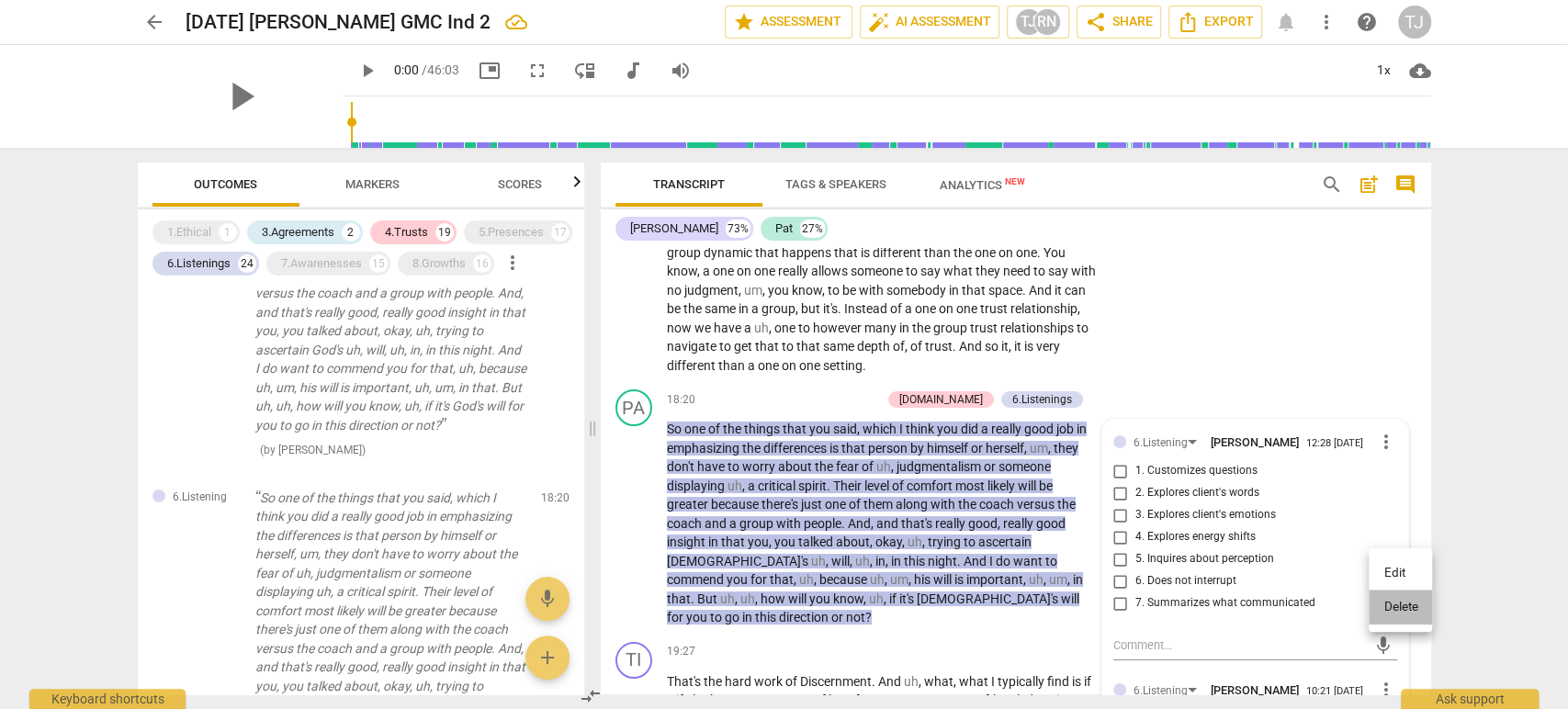 click on "Delete" at bounding box center [1400, 607] 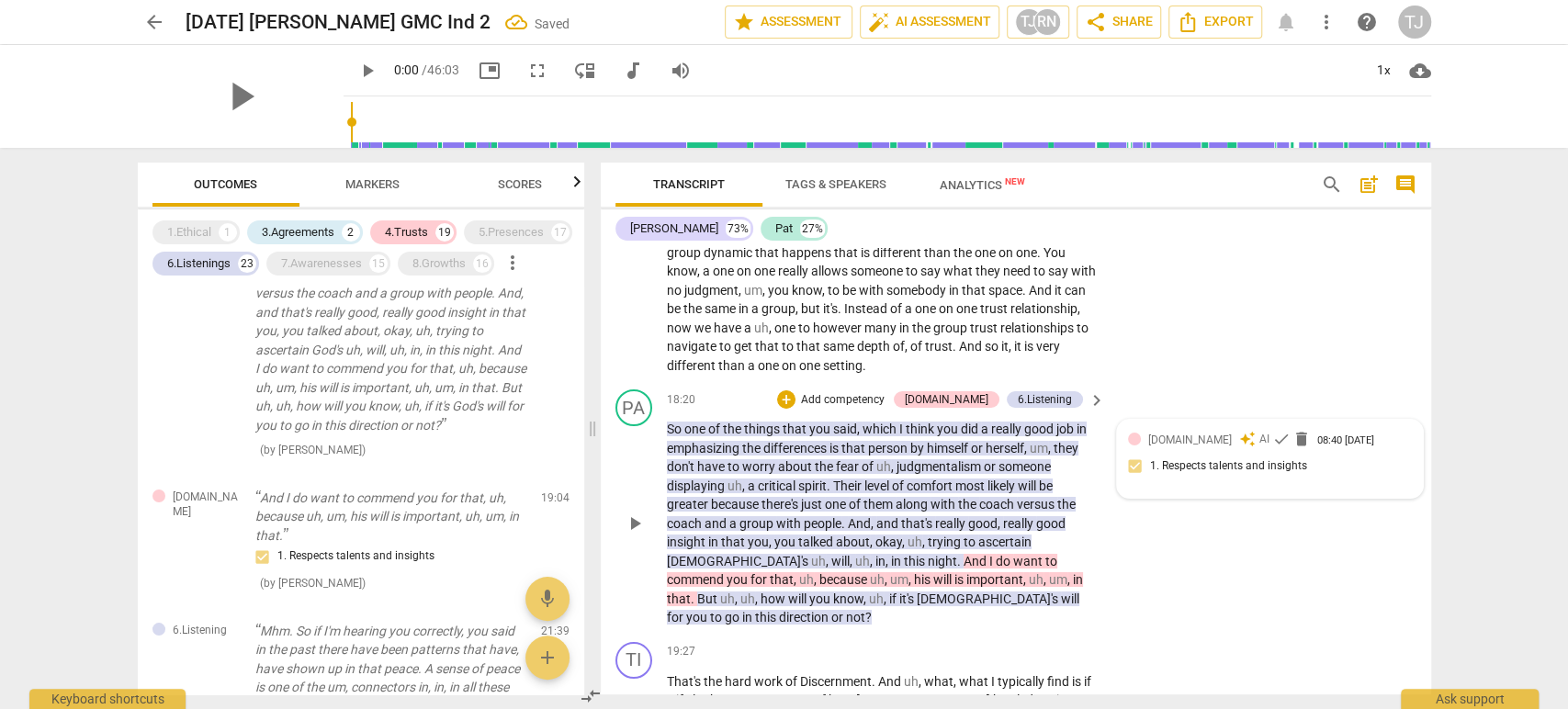 click on "Accept" at bounding box center (1228, 354) 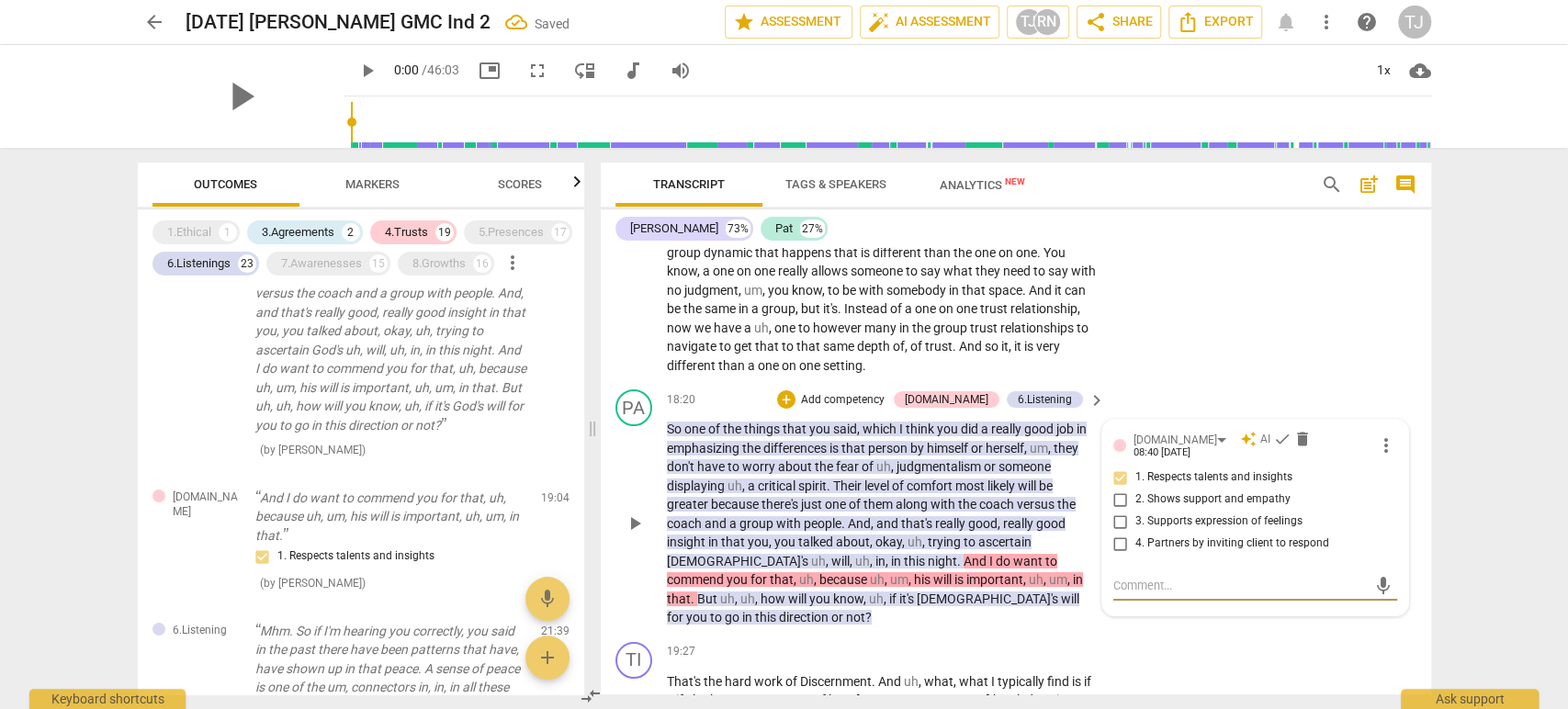 scroll, scrollTop: 4479, scrollLeft: 0, axis: vertical 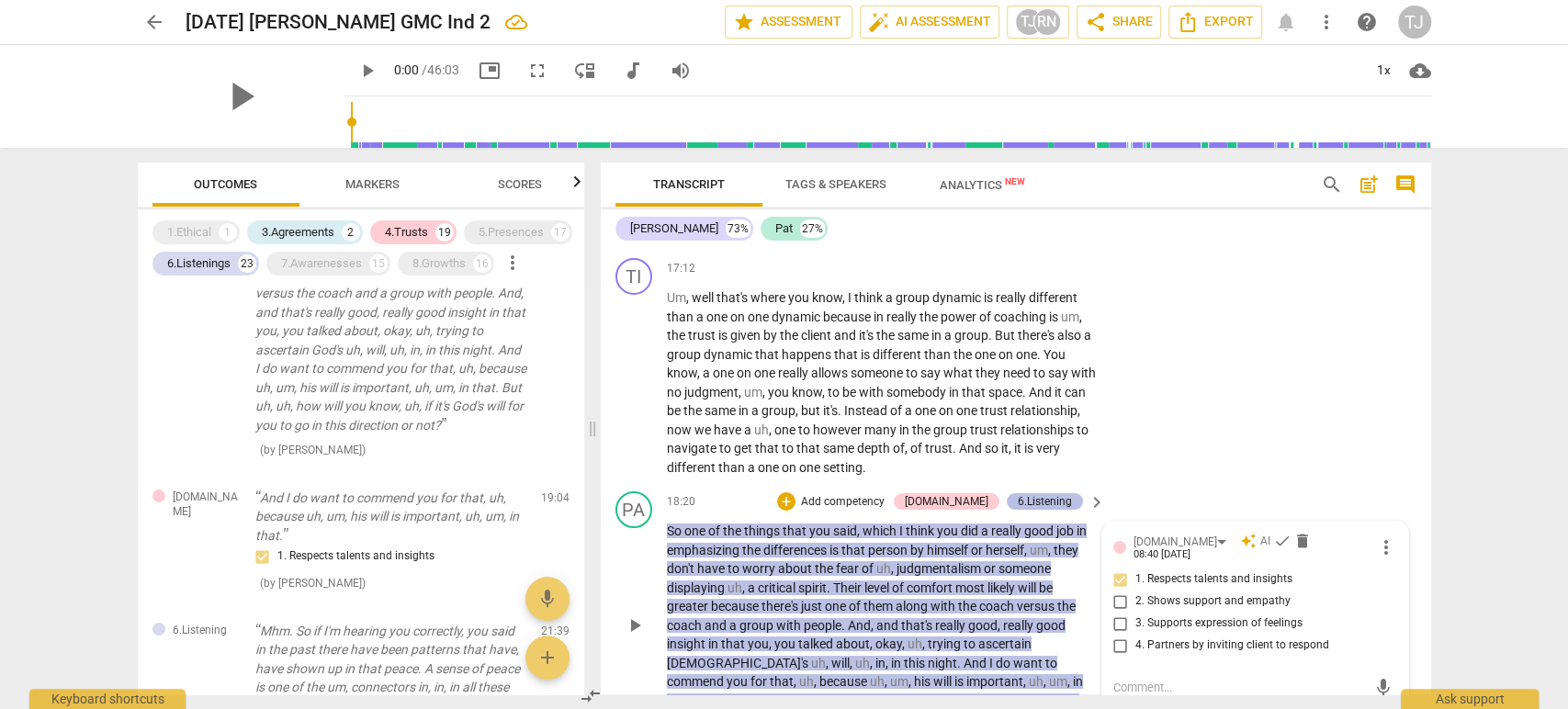 click on "6.Listening" at bounding box center [1044, 501] 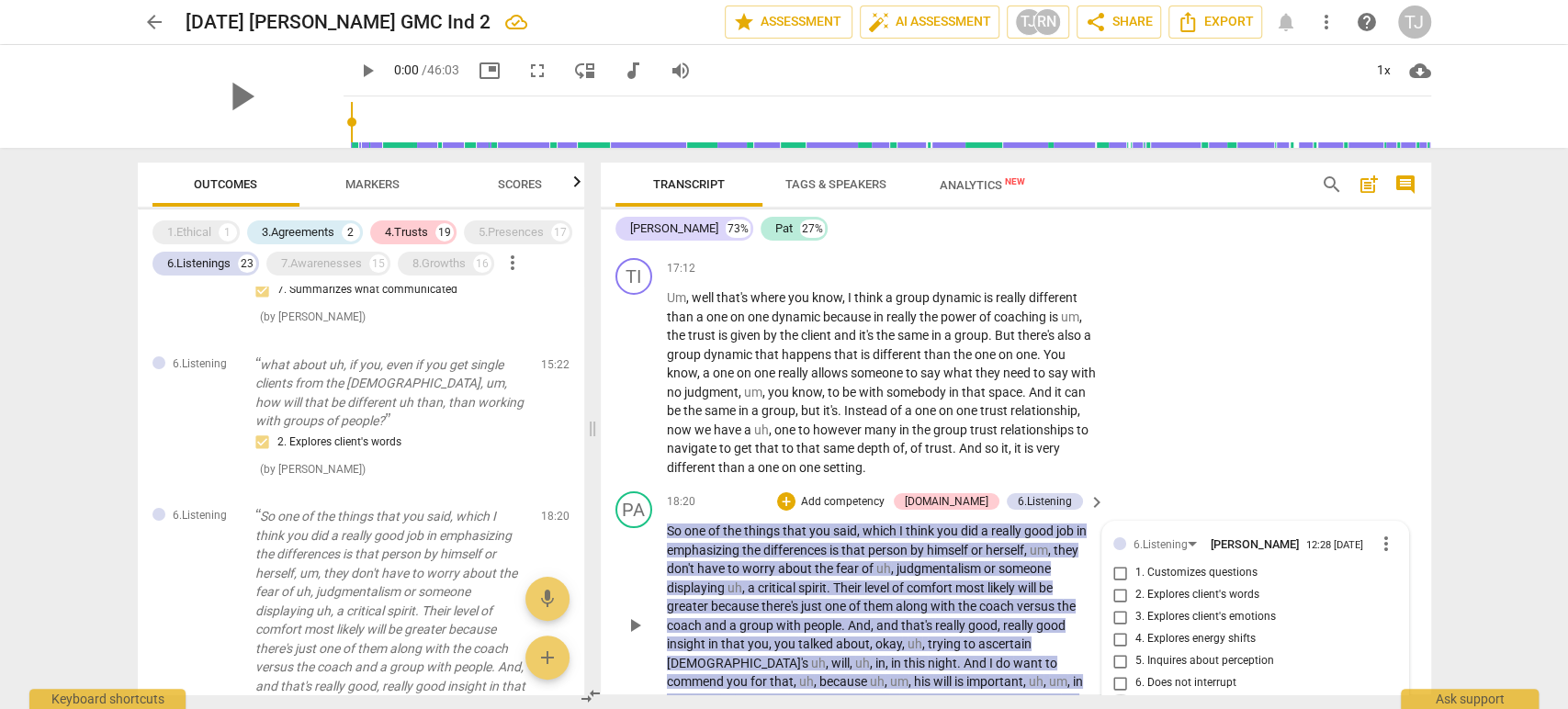 click on "7. Summarizes what communicated" at bounding box center [1121, 705] 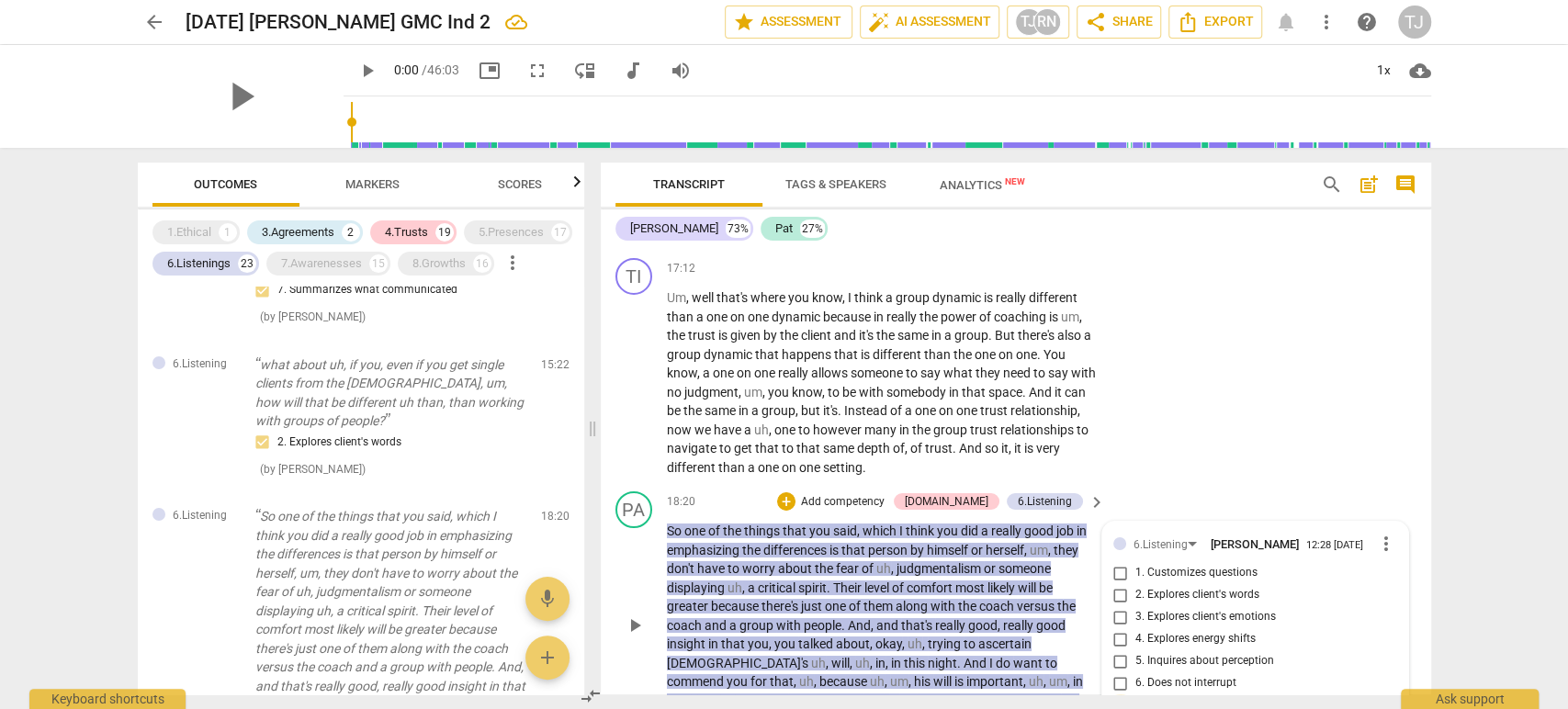 click on "7. Summarizes what communicated" at bounding box center [1121, 705] 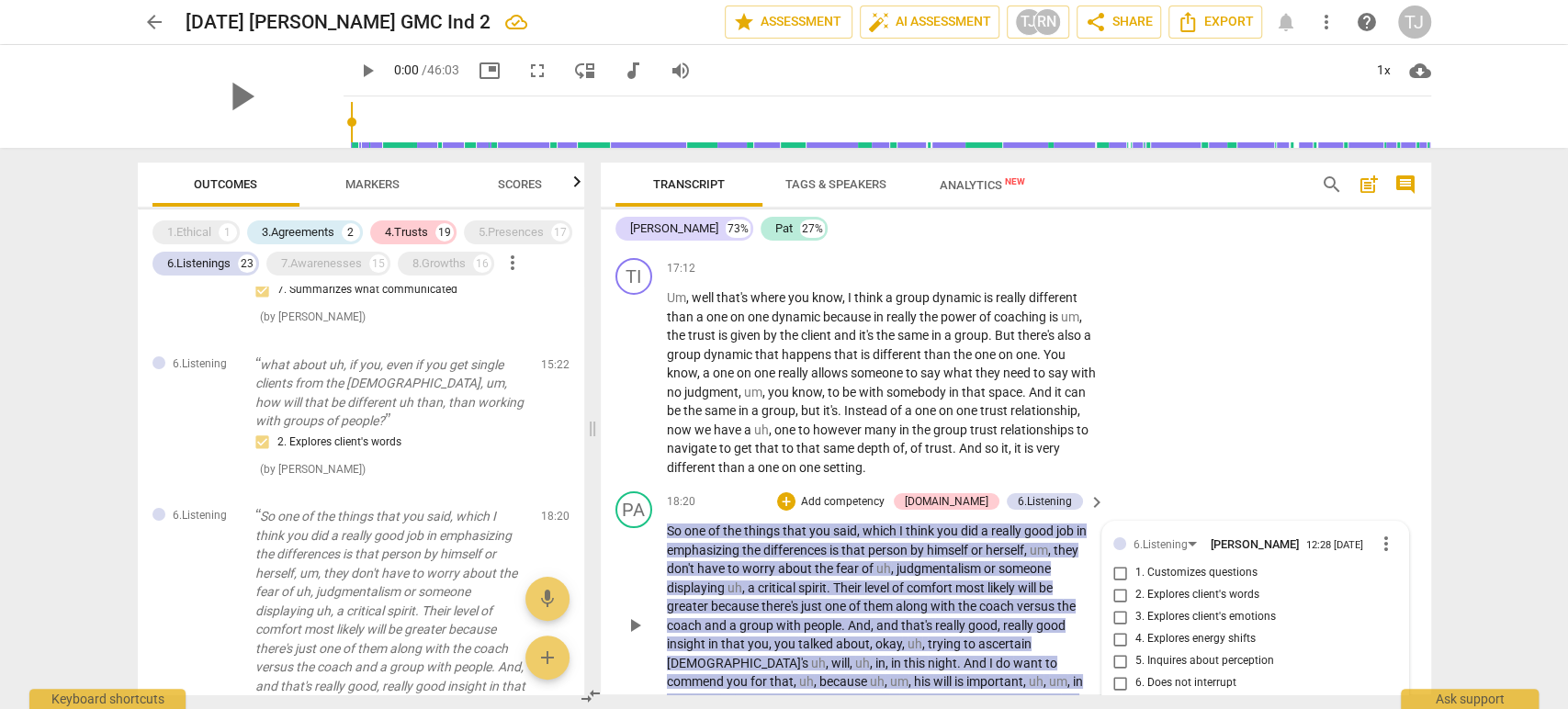click at bounding box center [1240, 747] 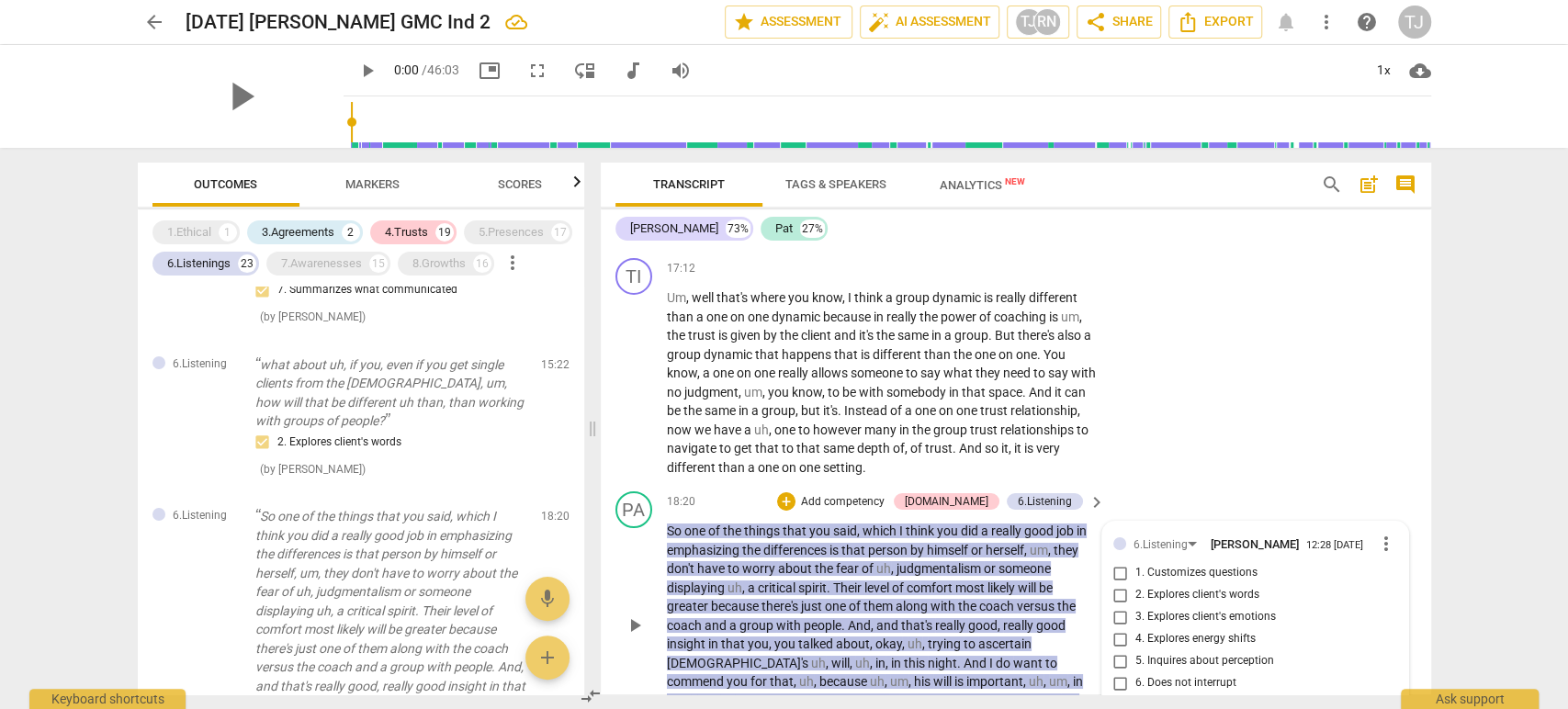 type on "There are several questions in this section whe the coach presented at 18:20, 21:39, 22:59, 24:35, and 26:13 that went in a different direction than the client was offering." 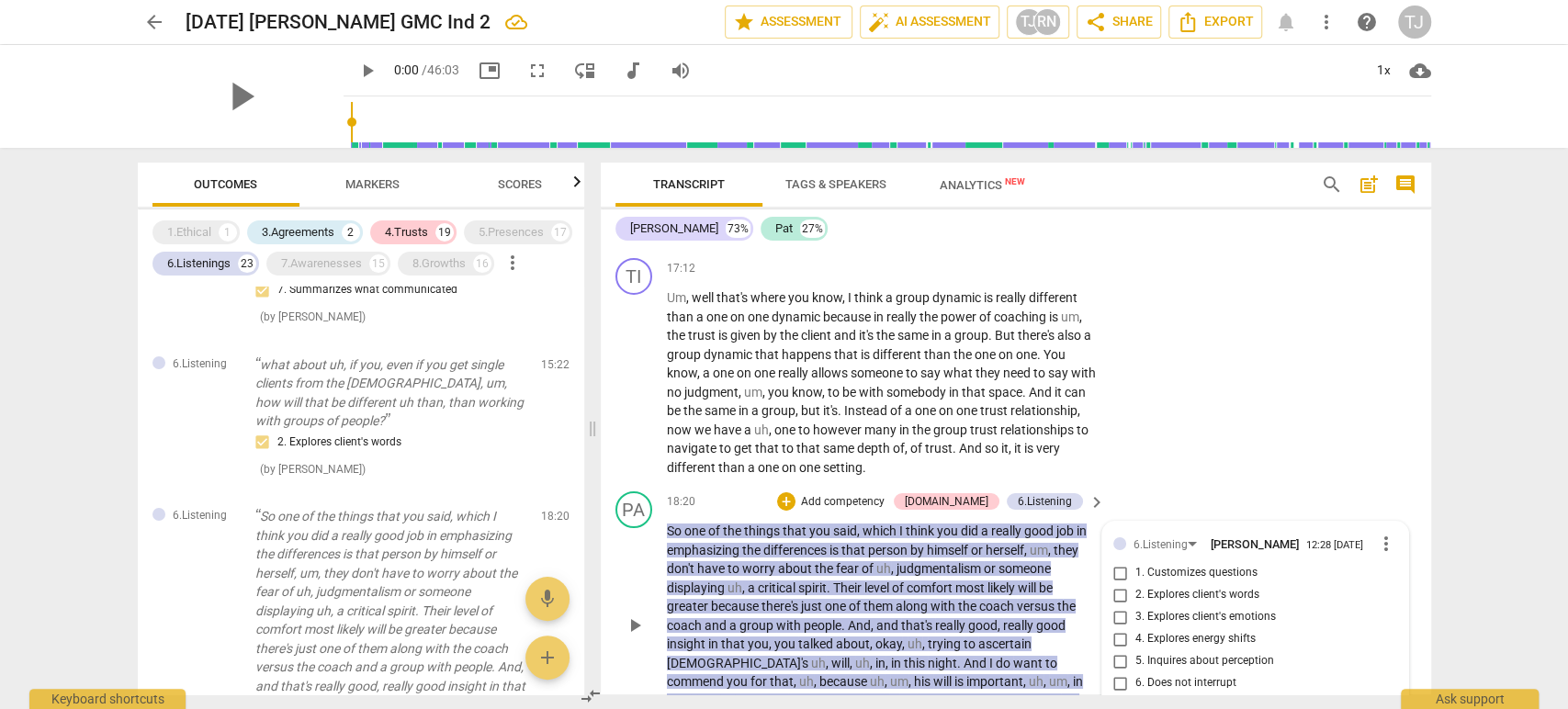 type on "There are several questions in this section whe the coach presented at 18:20, 21:39, 22:59, 24:35, and 26:13 that went in a different direction than the client was offering." 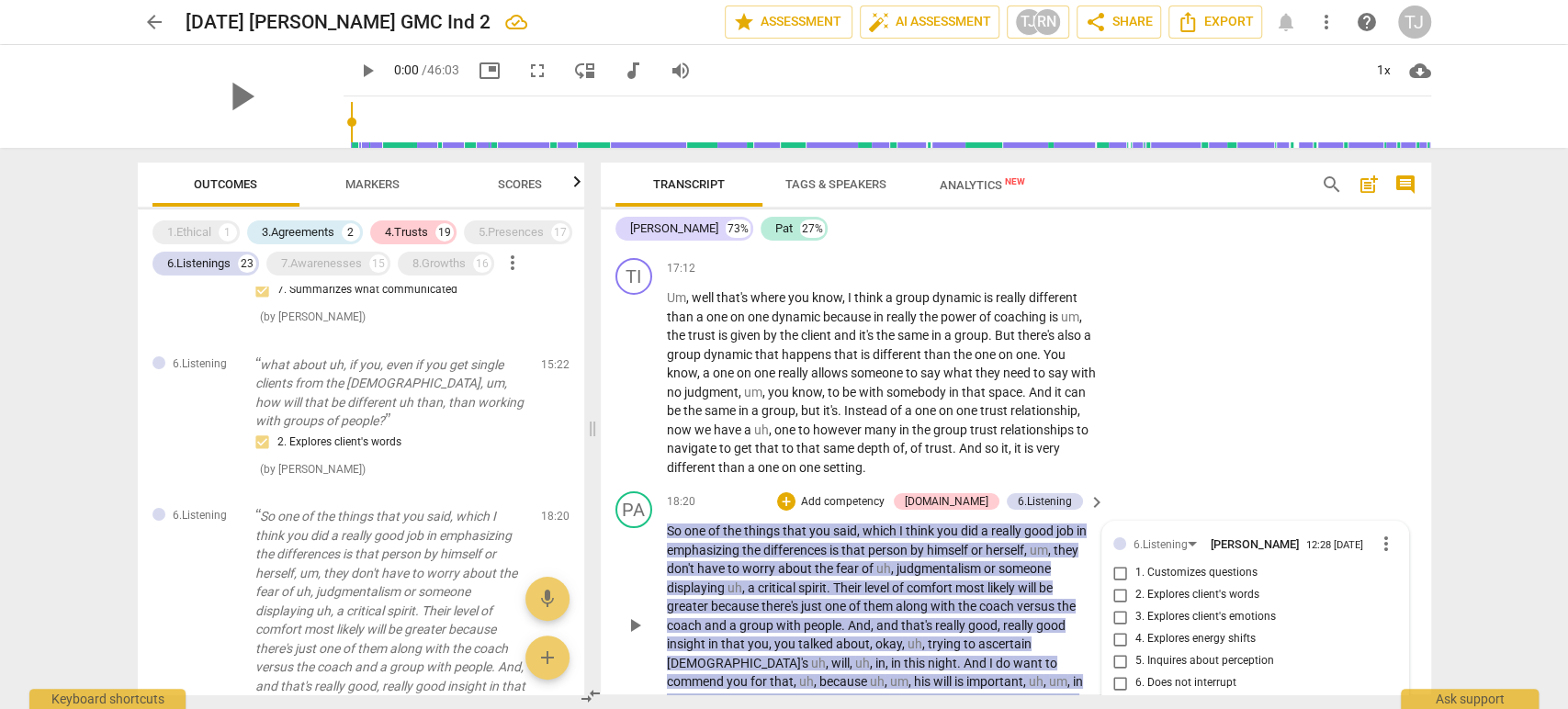 type 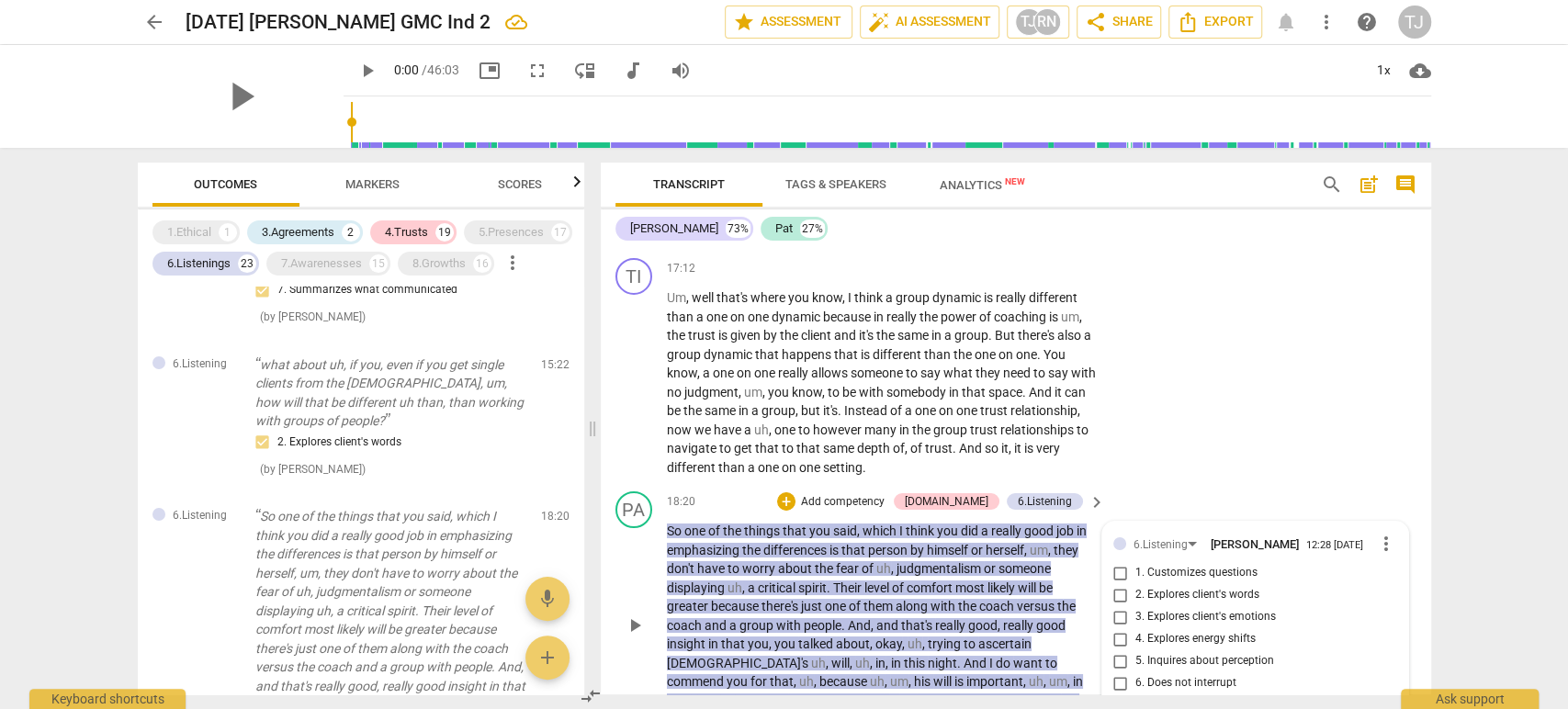 type 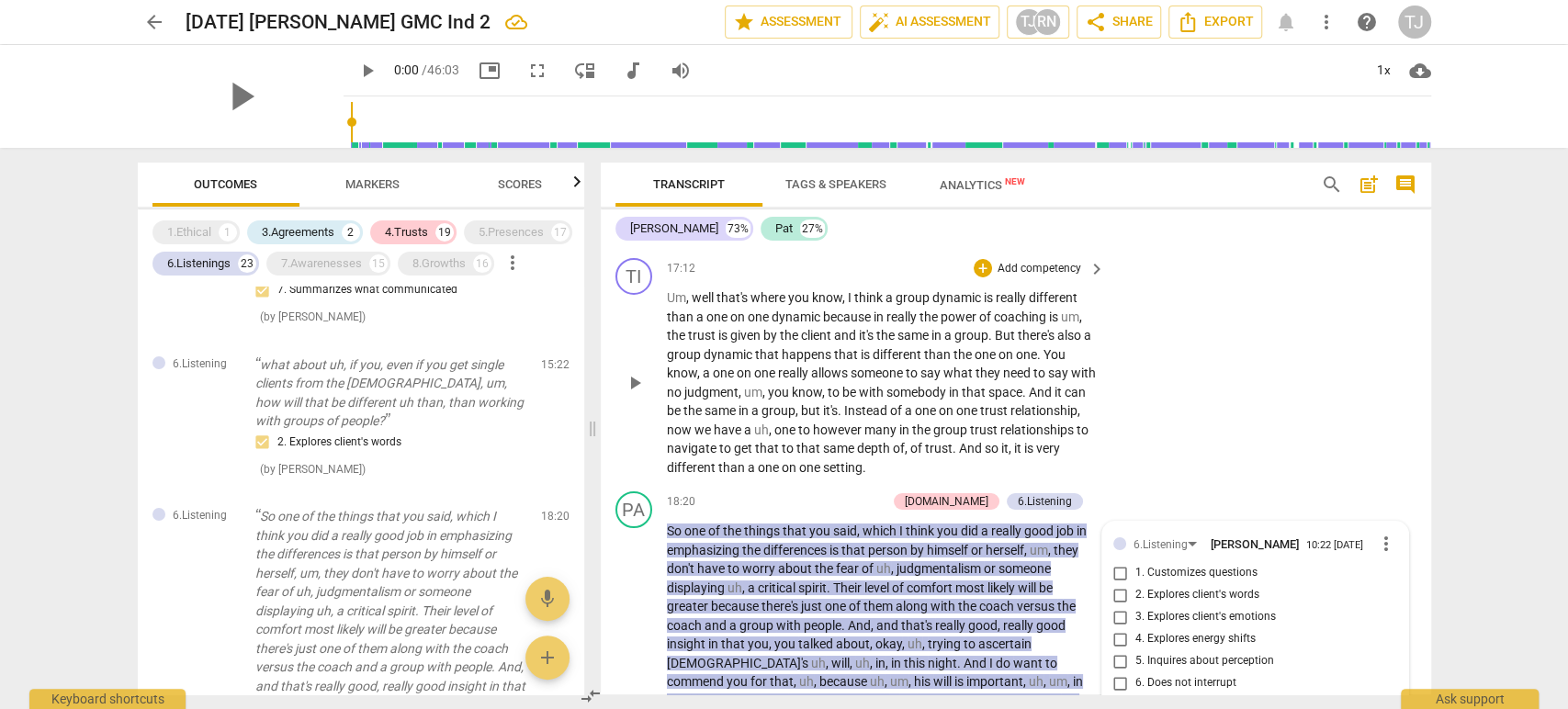 click on "TI play_arrow pause 17:12 + Add competency keyboard_arrow_right Um ,   well   that's   where   you   know ,   I   think   a   group   dynamic   is   really   different   than   a   one   on   one   dynamic   because   in   really   the   power   of   coaching   is   um ,   the   trust   is   given   by   the   client   and   it's   the   same   in   a   group .   But   there's   also   a   group   dynamic   that   happens   that   is   different   than   the   one   on   one .   You   know ,   a   one   on   one   really   allows   someone   to   say   what   they   need   to   say   with   no   judgment ,   um ,   you   know ,   to   be   with   somebody   in   that   space .   And   it   can   be   the   same   in   a   group ,   but   it's .   Instead   of   a   one   on   one   trust   relationship ,   now   we   have   a   uh ,   one   to   however   many   in   the   group   trust   relationships   to   navigate   to   get   that   to   that   same   depth   of ,   of   trust .   And   so   it ,   it" at bounding box center [1016, 367] 